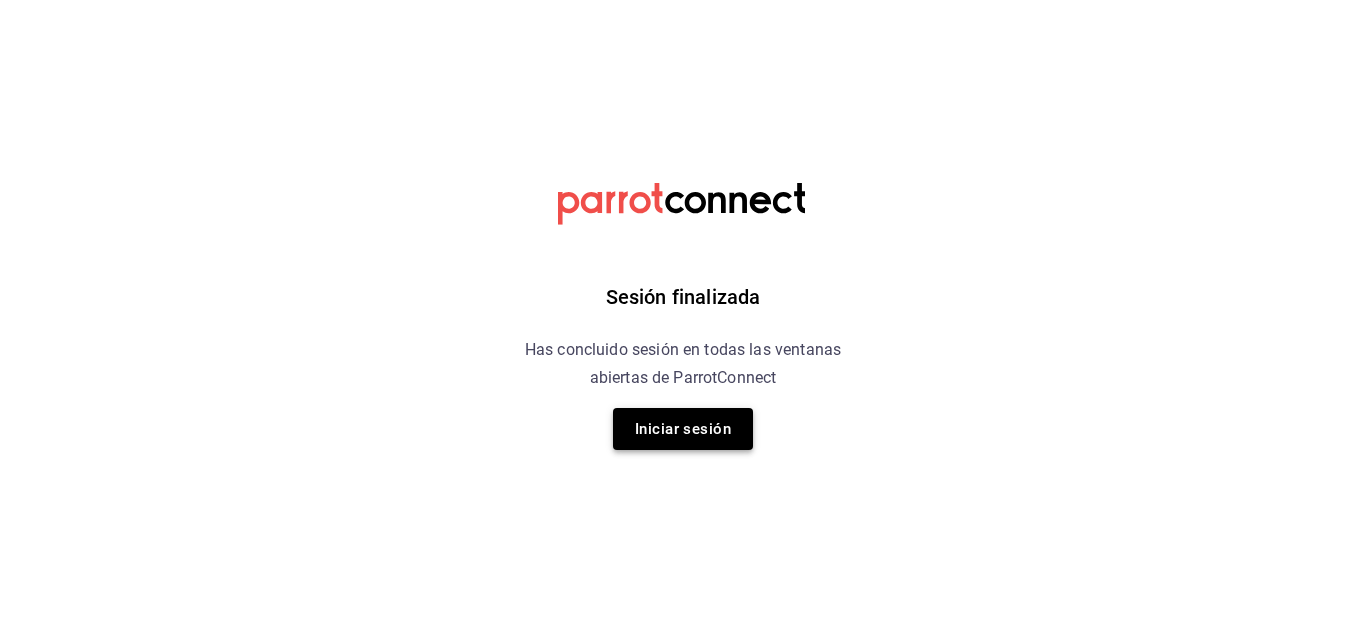 scroll, scrollTop: 0, scrollLeft: 0, axis: both 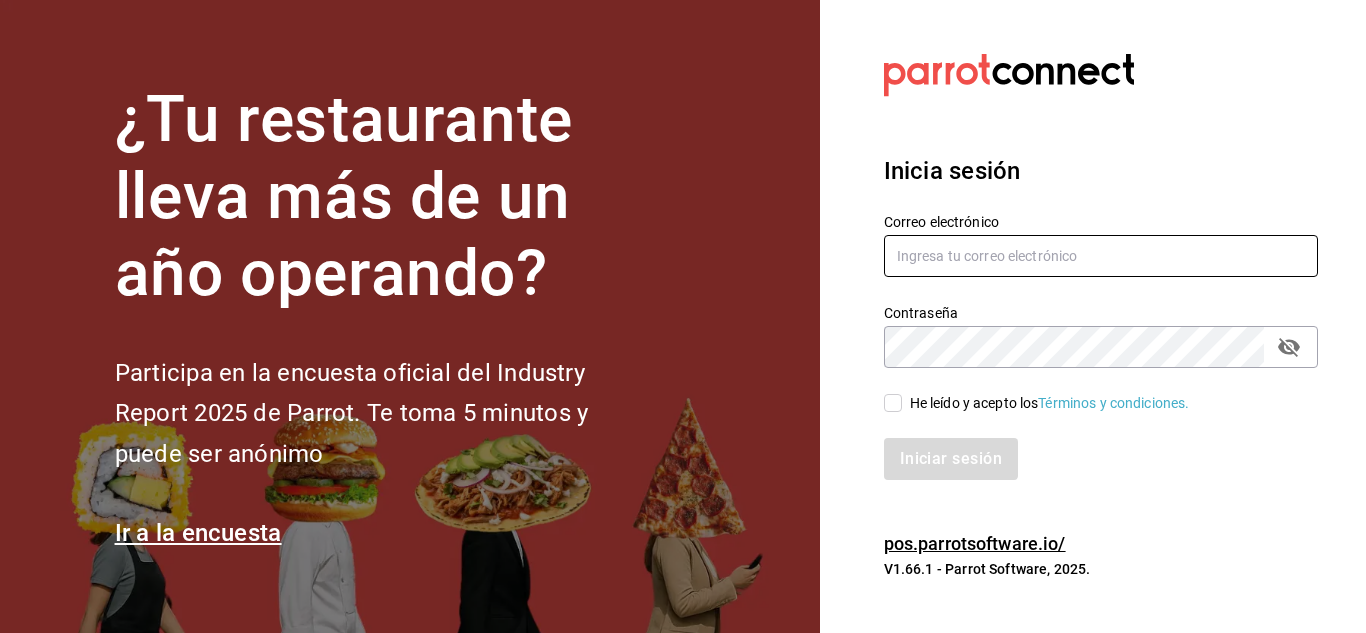 type on "[USERNAME]@example.com" 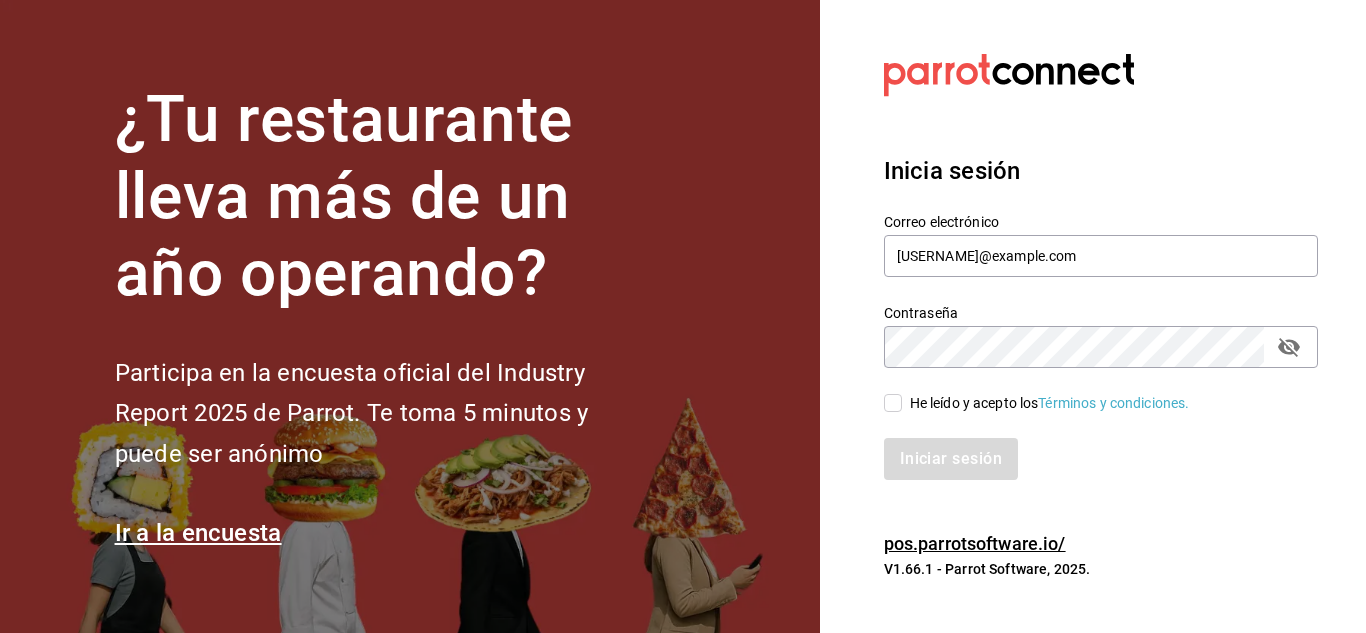 click on "He leído y acepto los  Términos y condiciones." at bounding box center [893, 403] 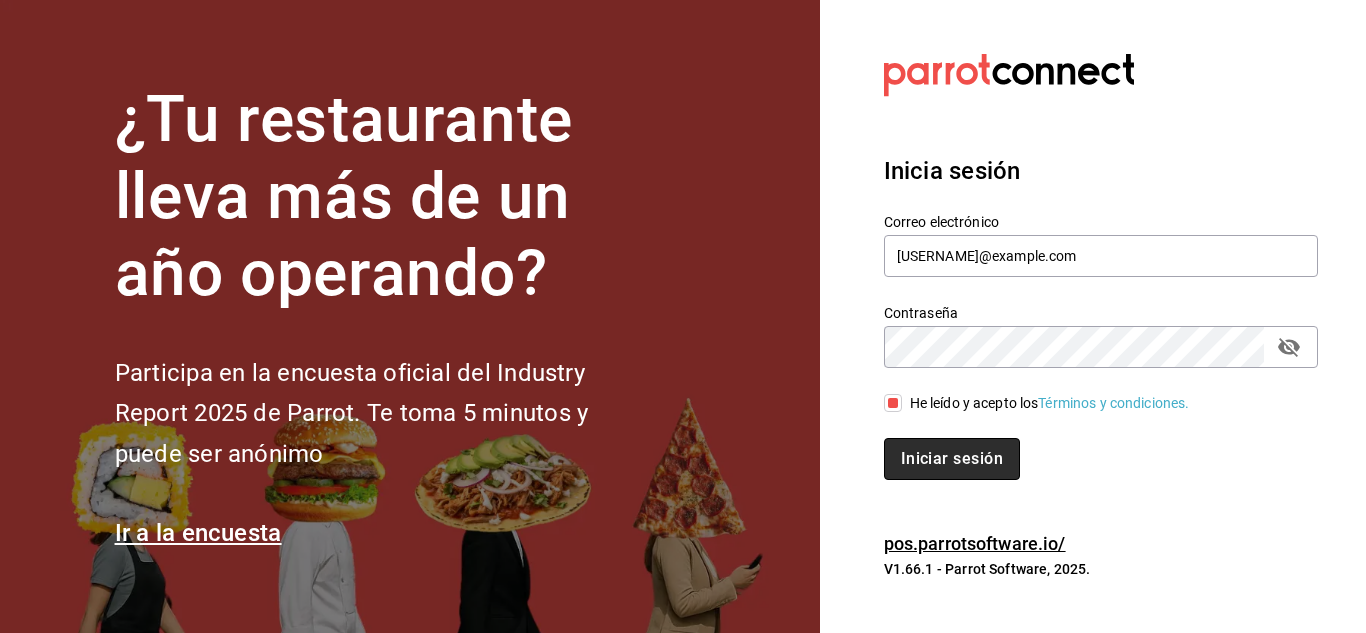 click on "Iniciar sesión" at bounding box center (952, 459) 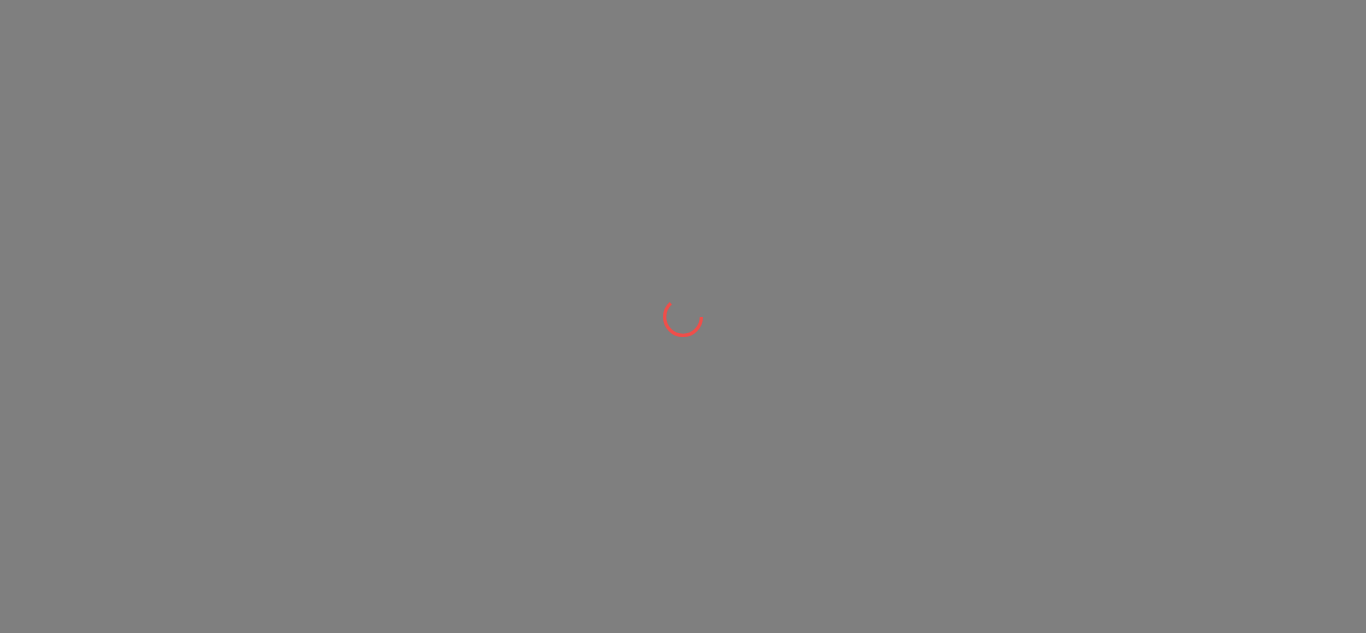 scroll, scrollTop: 0, scrollLeft: 0, axis: both 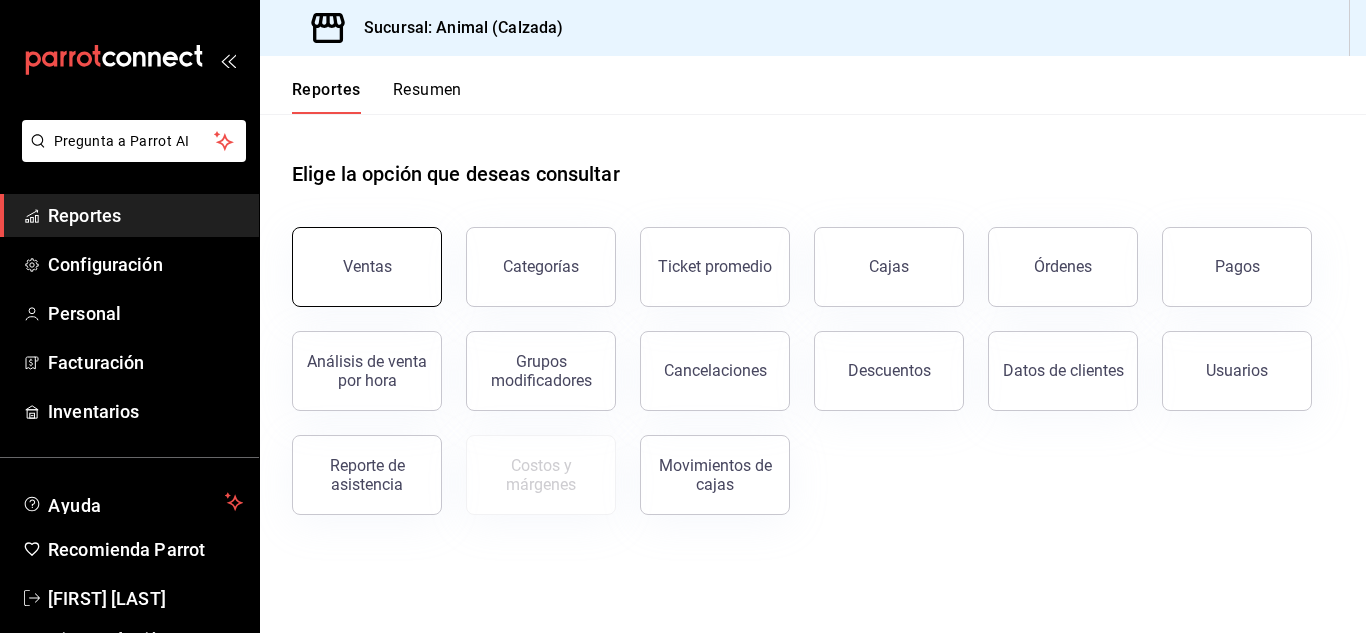 click on "Ventas" at bounding box center [367, 266] 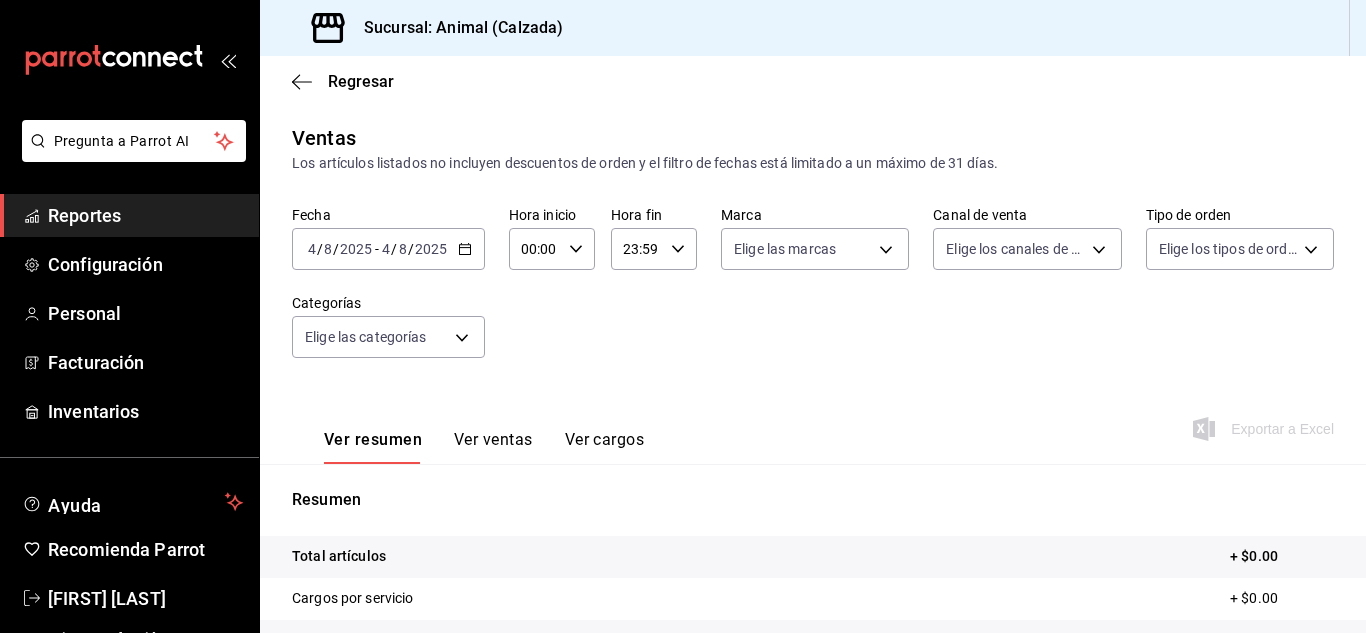 click 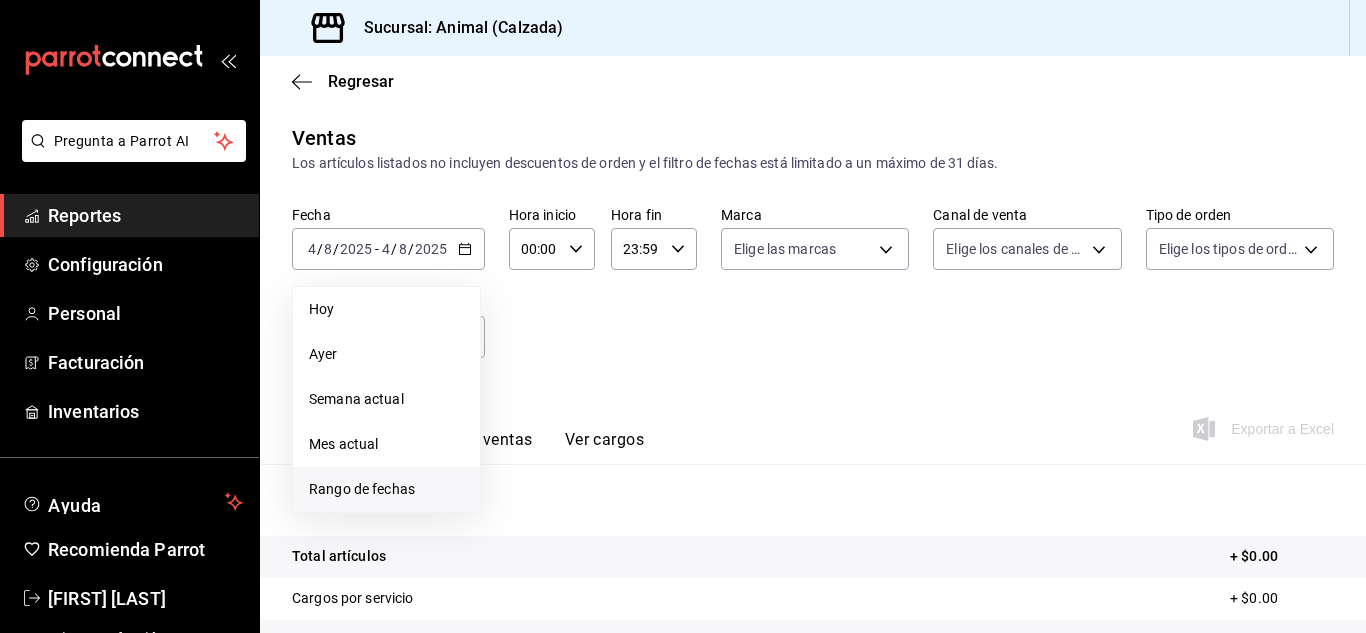 click on "Rango de fechas" at bounding box center [386, 489] 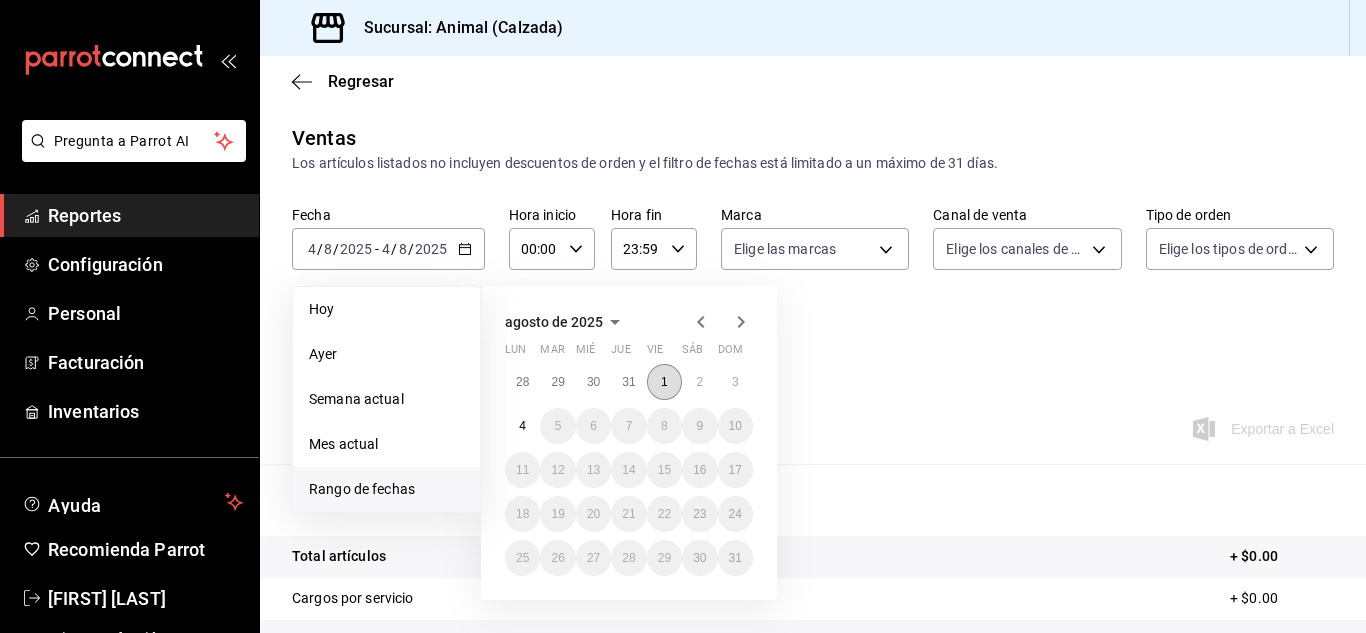 click on "1" at bounding box center [664, 382] 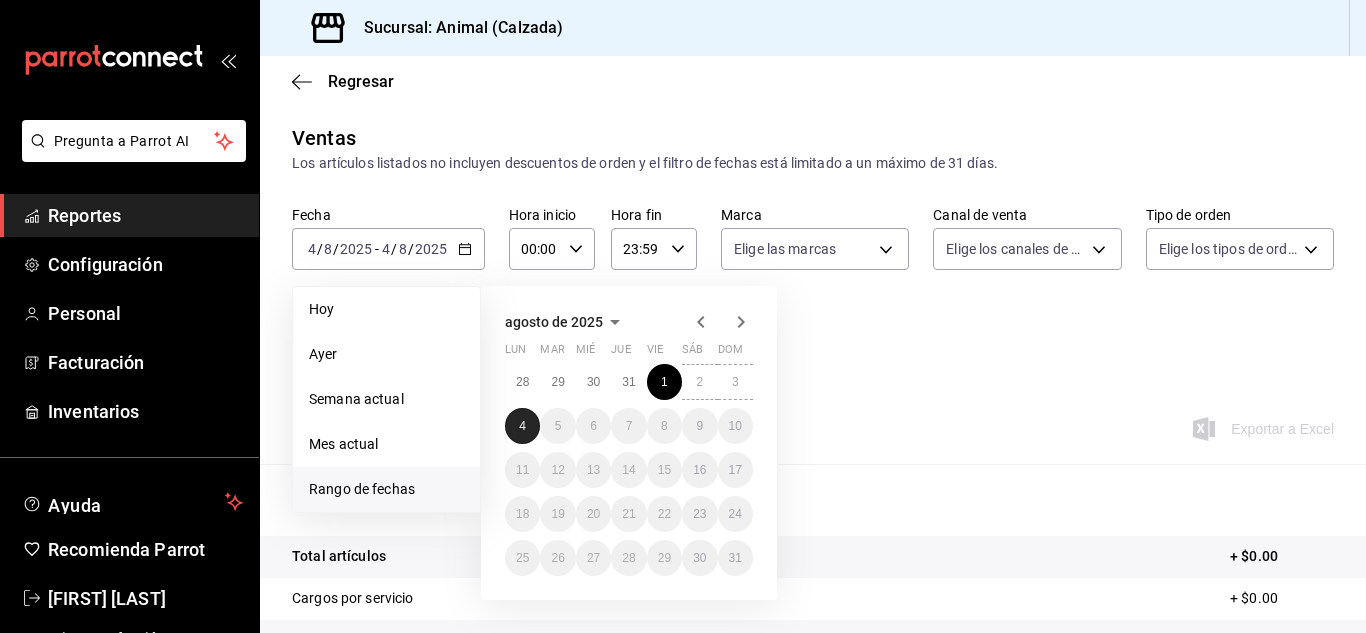 click on "4" at bounding box center [522, 426] 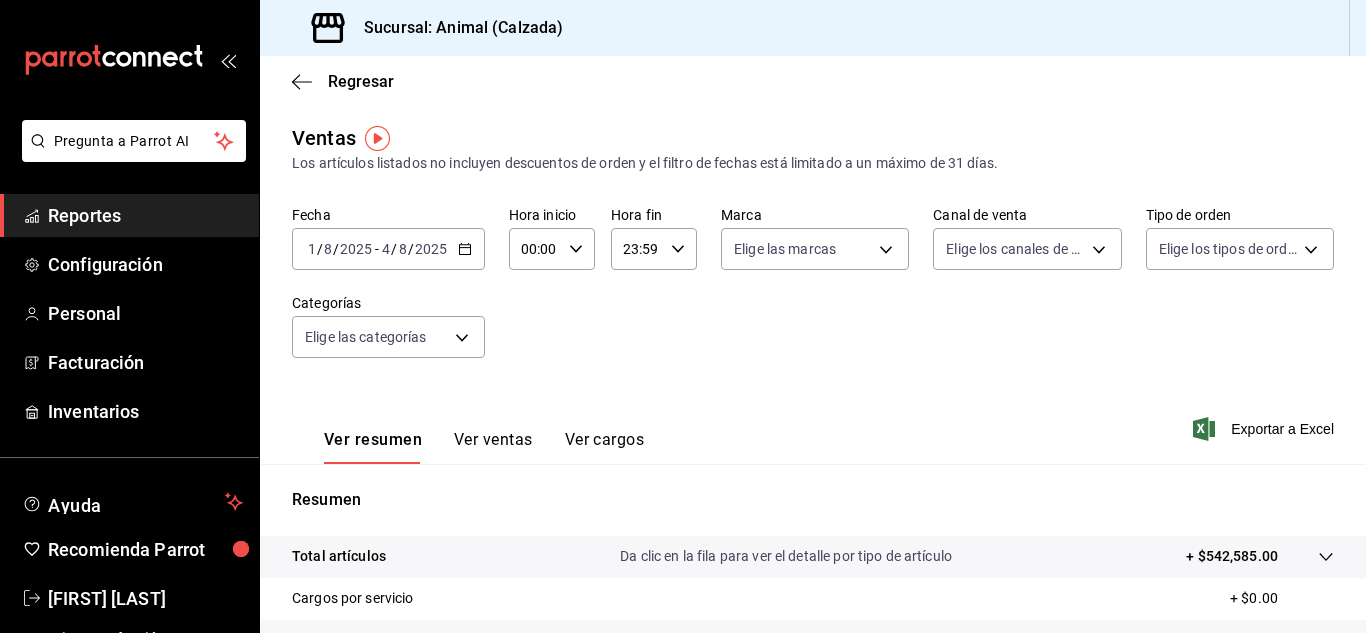click on "00:00 Hora inicio" at bounding box center (552, 249) 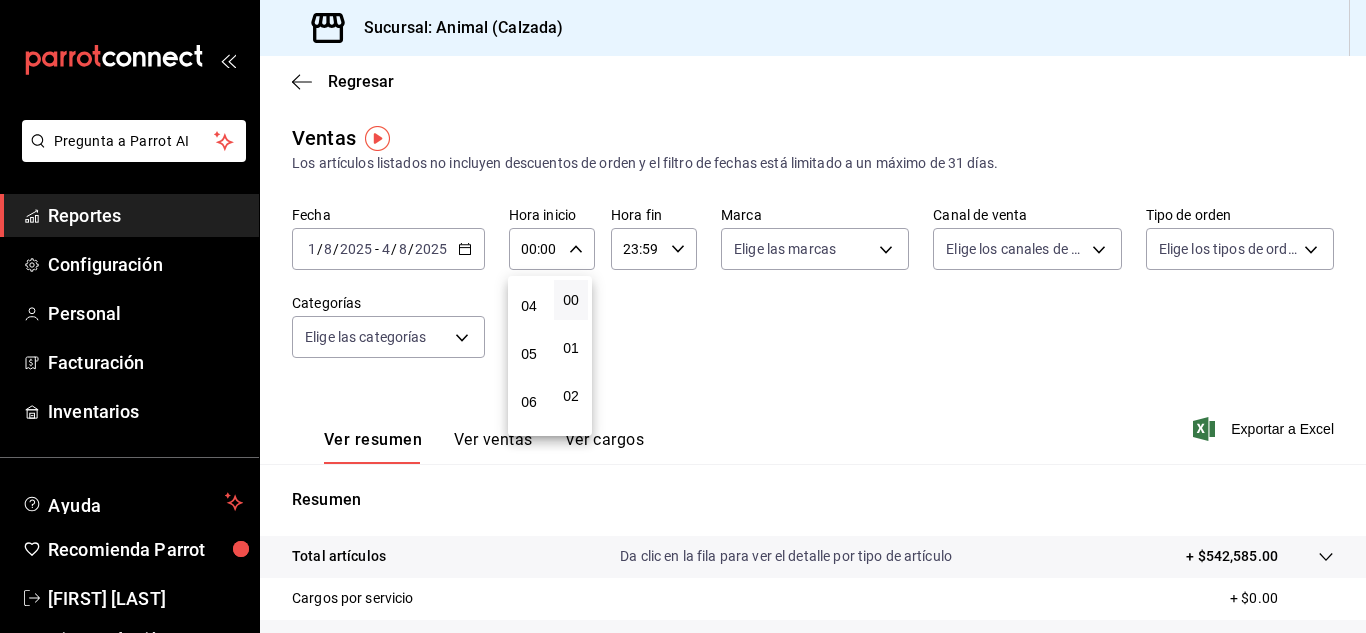 scroll, scrollTop: 187, scrollLeft: 0, axis: vertical 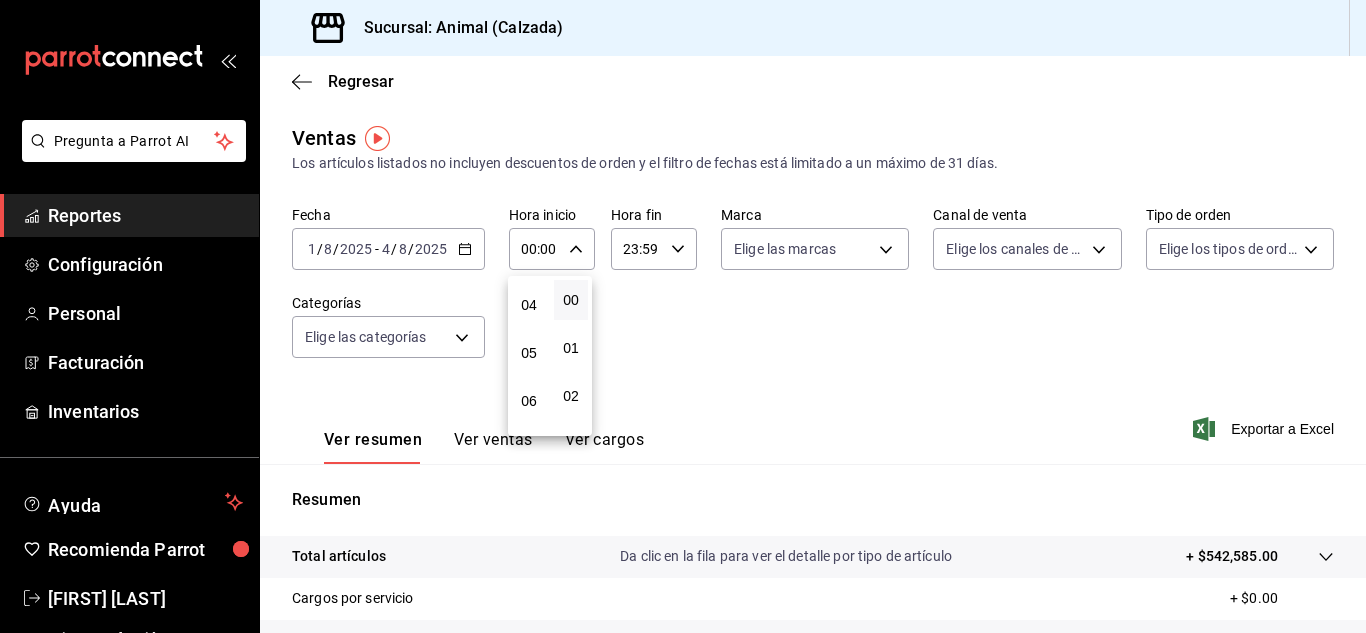 click on "05" at bounding box center [529, 353] 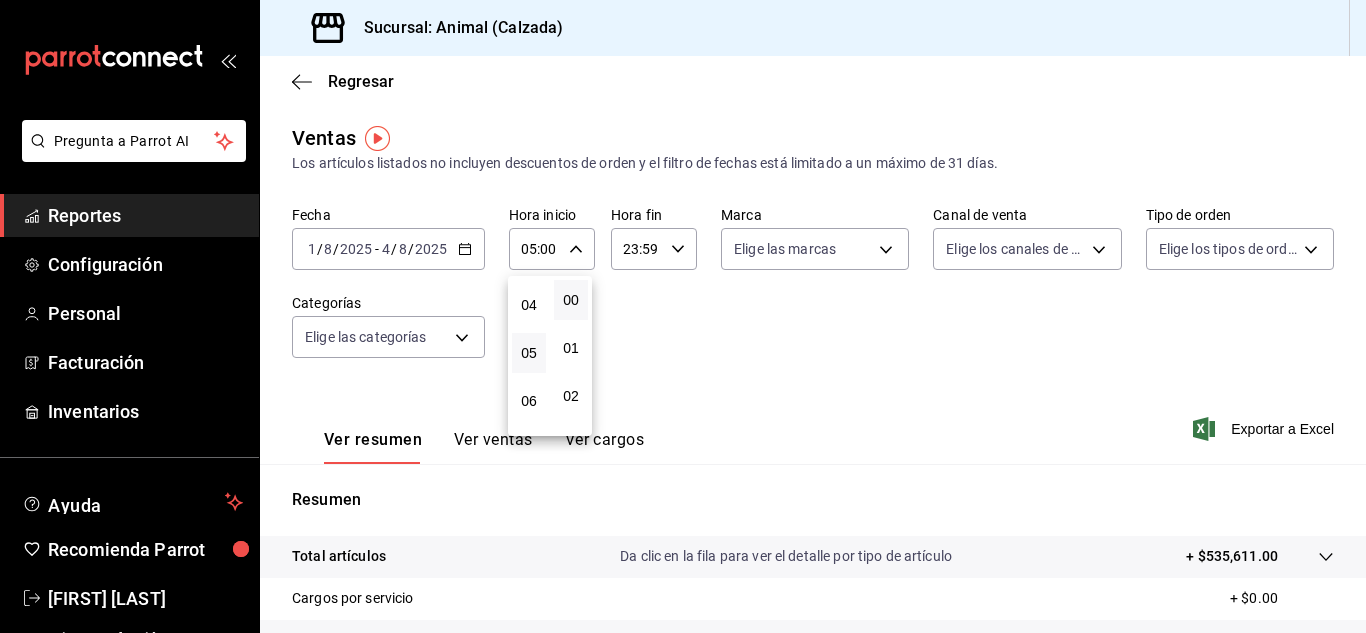 click at bounding box center [683, 316] 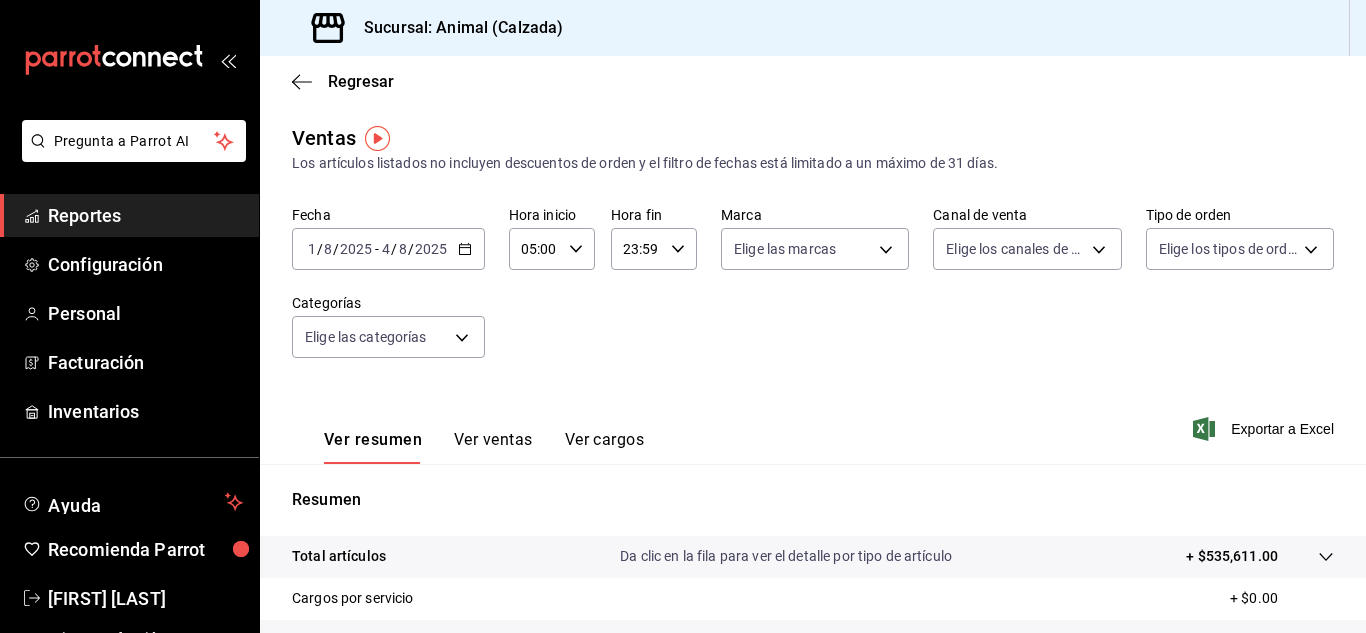 click 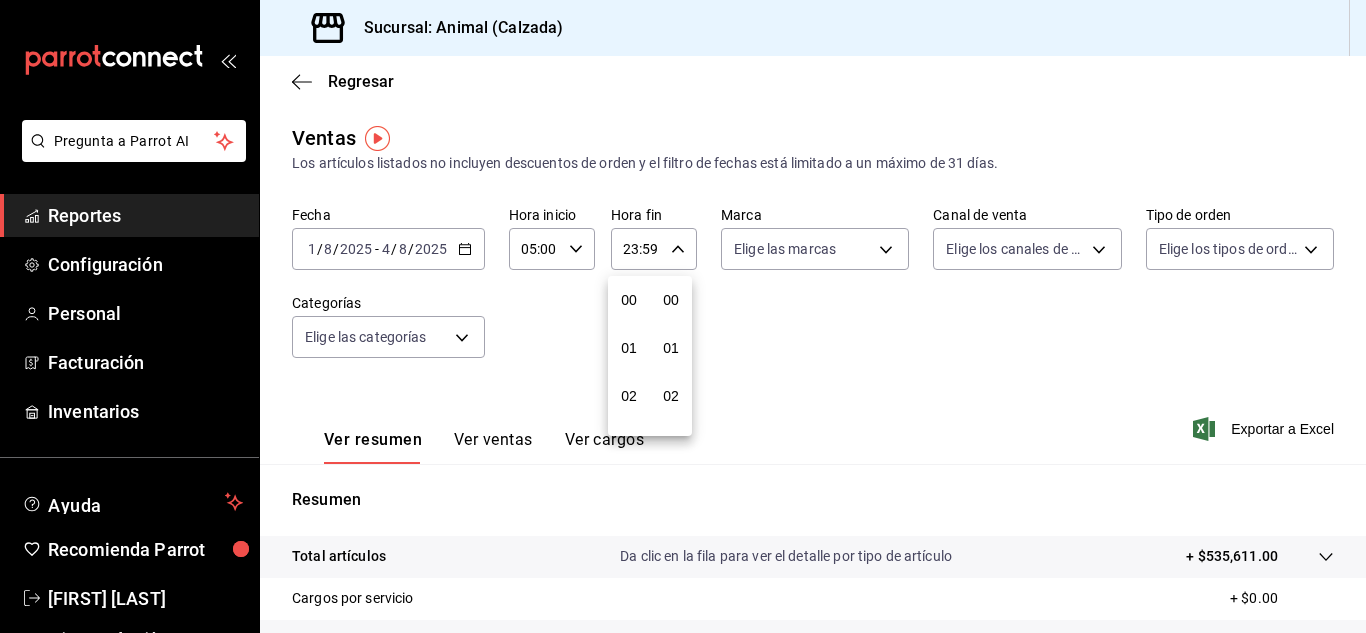 scroll, scrollTop: 992, scrollLeft: 0, axis: vertical 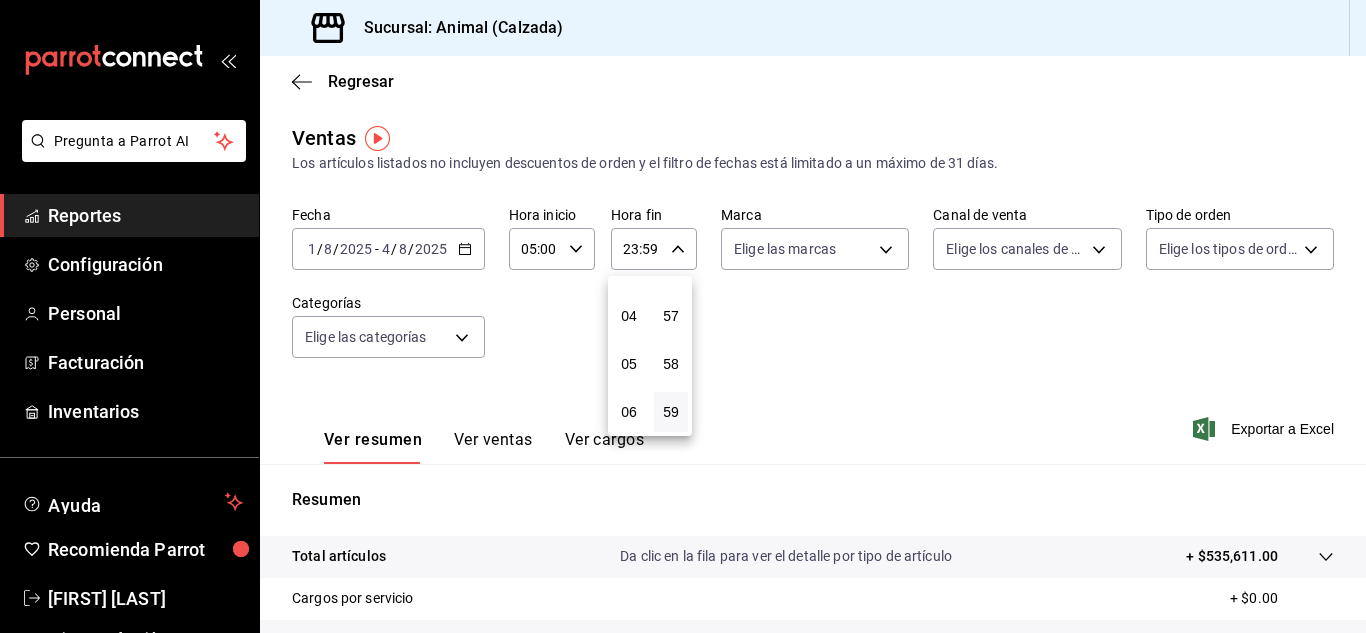 click on "05" at bounding box center (629, 364) 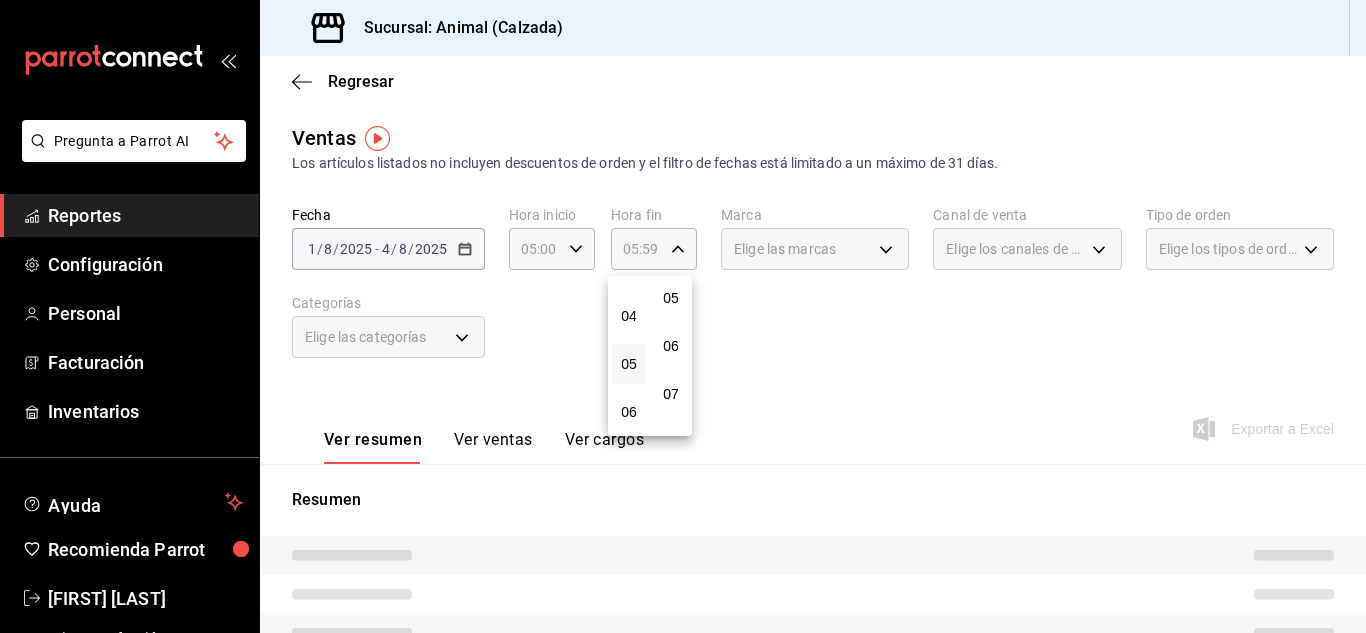 scroll, scrollTop: 0, scrollLeft: 0, axis: both 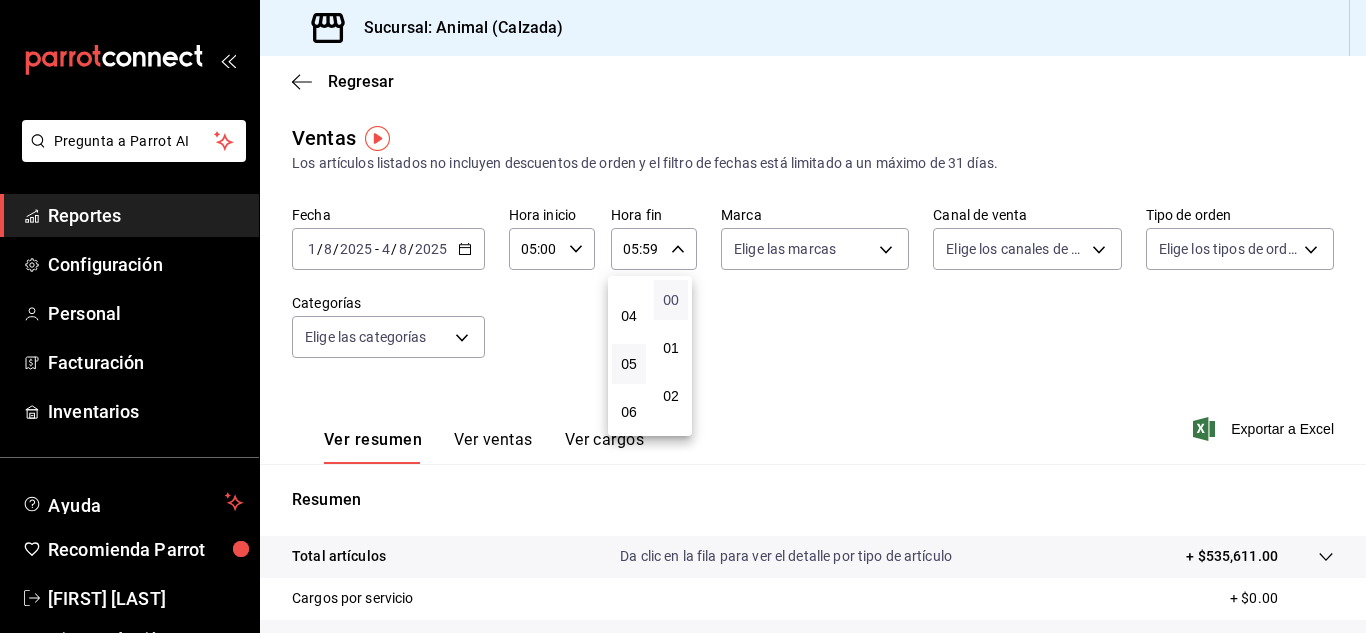 click on "00" at bounding box center (671, 300) 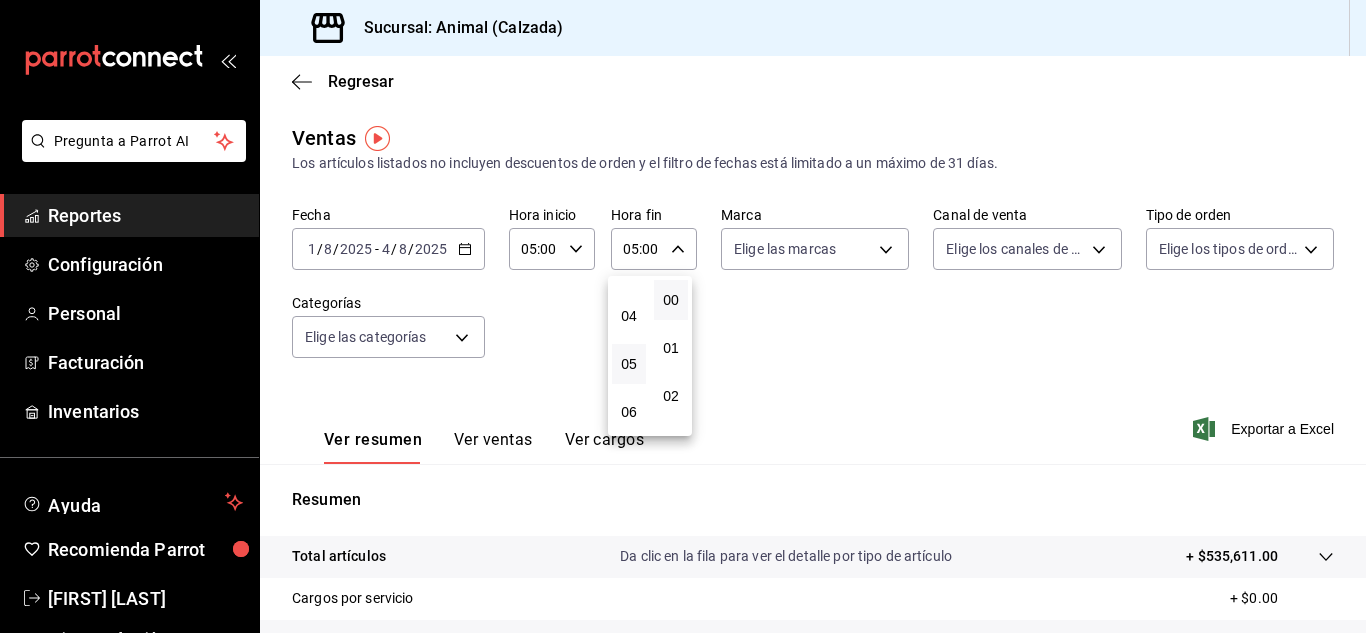 click at bounding box center (683, 316) 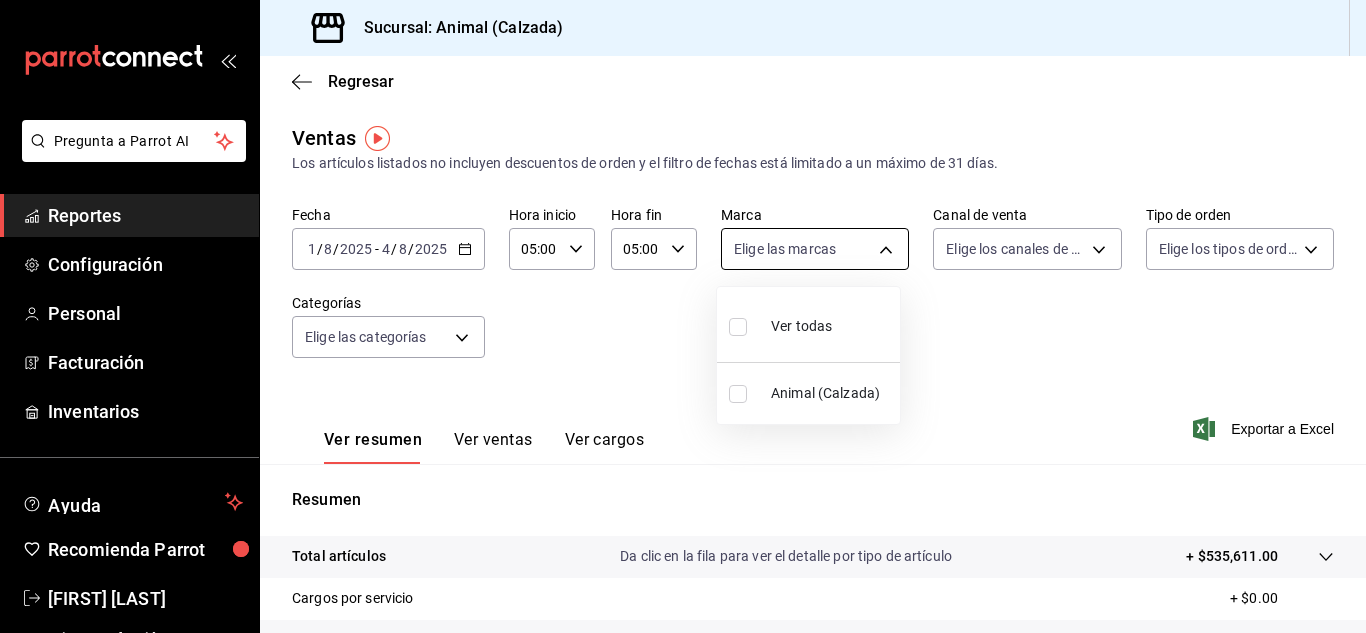 click on "Pregunta a Parrot AI Reportes   Configuración   Personal   Facturación   Inventarios   Ayuda Recomienda Parrot   [FIRST] [LAST]   Sugerir nueva función   Sucursal: Animal (Calzada) Regresar Ventas Los artículos listados no incluyen descuentos de orden y el filtro de fechas está limitado a un máximo de 31 días. Fecha [DATE] [DATE] - [DATE] [DATE] Hora inicio [TIME] Hora inicio Hora fin [TIME] Hora fin Marca Elige las marcas Canal de venta Elige los canales de venta Tipo de orden Elige los tipos de orden Categorías Elige las categorías Ver resumen Ver ventas Ver cargos Exportar a Excel Resumen Total artículos Da clic en la fila para ver el detalle por tipo de artículo + $535,611.00 Cargos por servicio + $0.00 Venta bruta = $535,611.00 Descuentos totales - $4,559.90 Certificados de regalo - $15,217.00 Venta total = $515,834.10 Impuestos - $71,149.53 Venta neta = $444,684.57 Pregunta a Parrot AI Reportes   Configuración   Personal   Facturación   Inventarios   Ayuda   [FIRST] [LAST]" at bounding box center [683, 316] 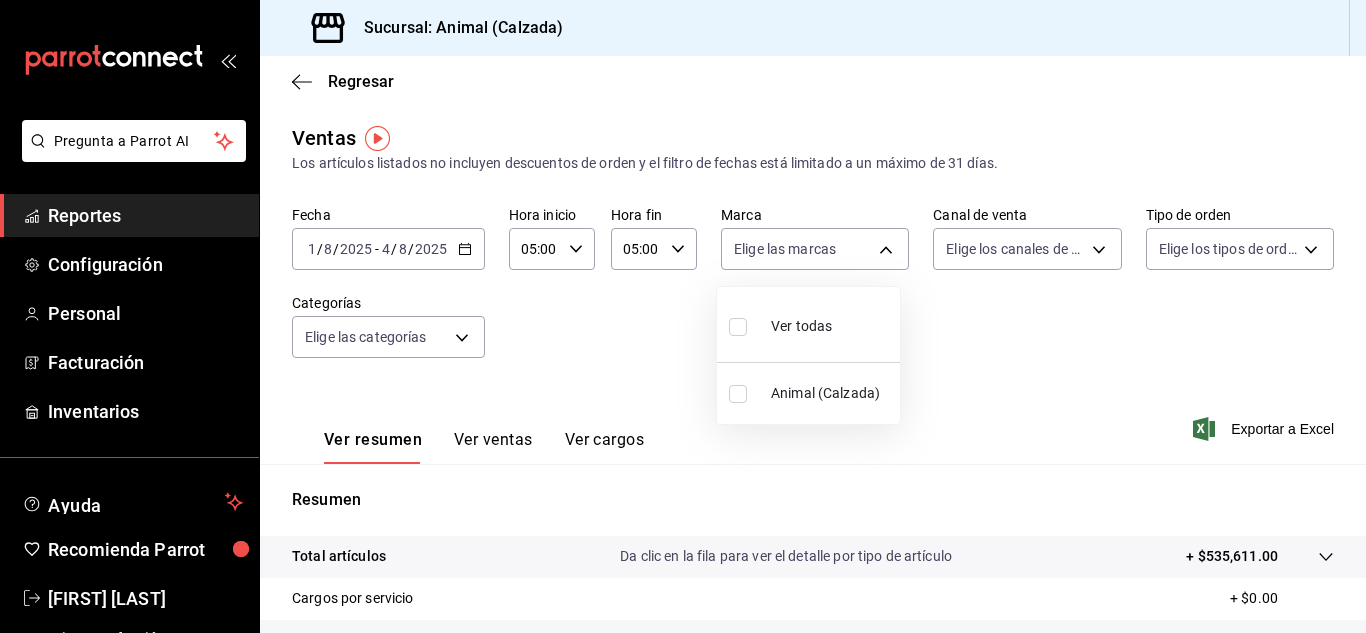 click on "Ver todas" at bounding box center [808, 324] 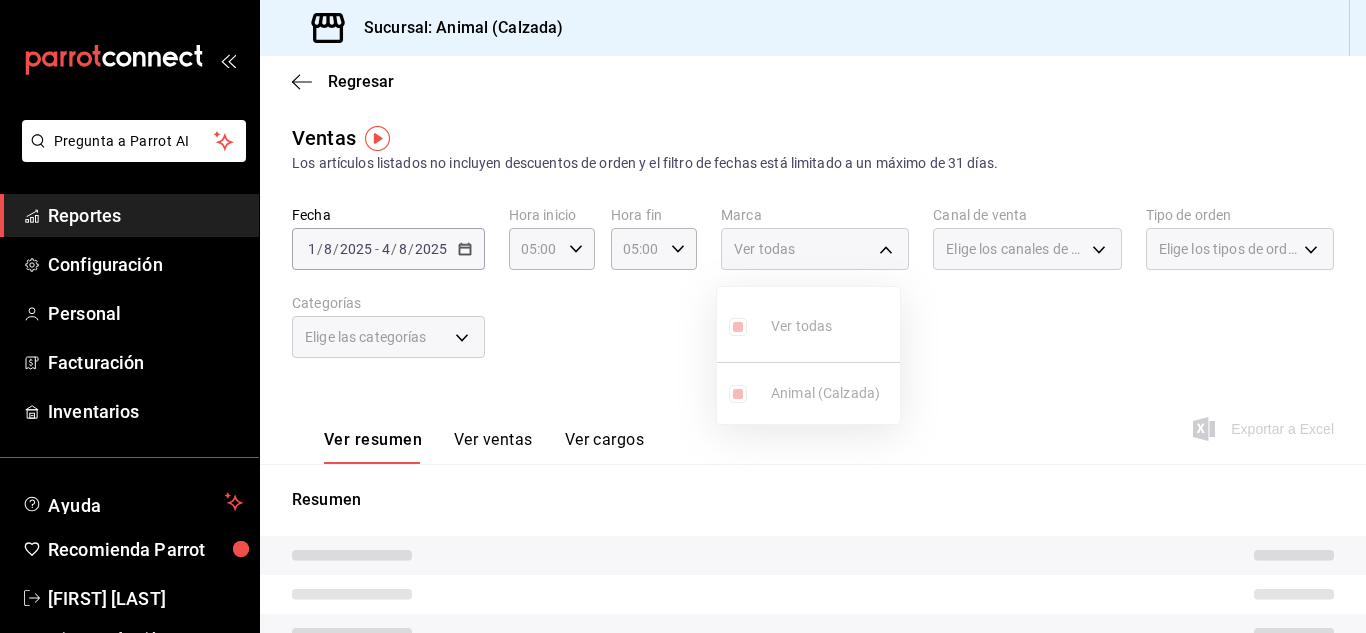 click at bounding box center (683, 316) 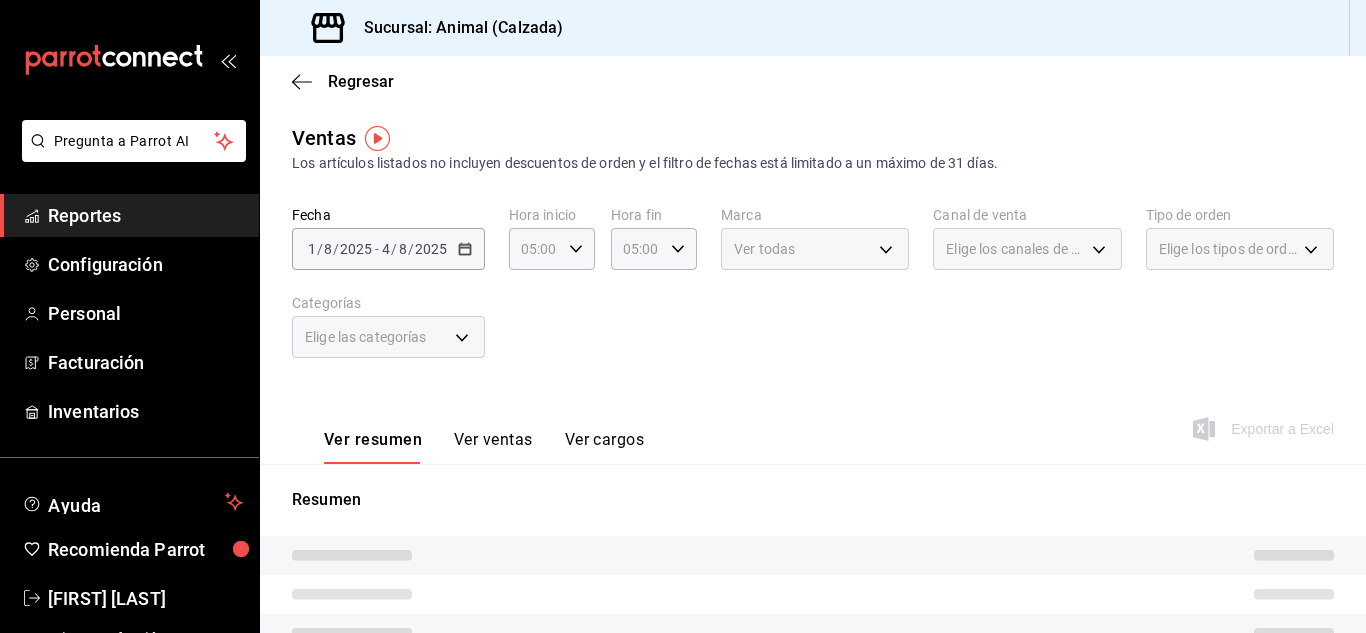 click on "Ver todas Animal (Calzada)" at bounding box center (683, 316) 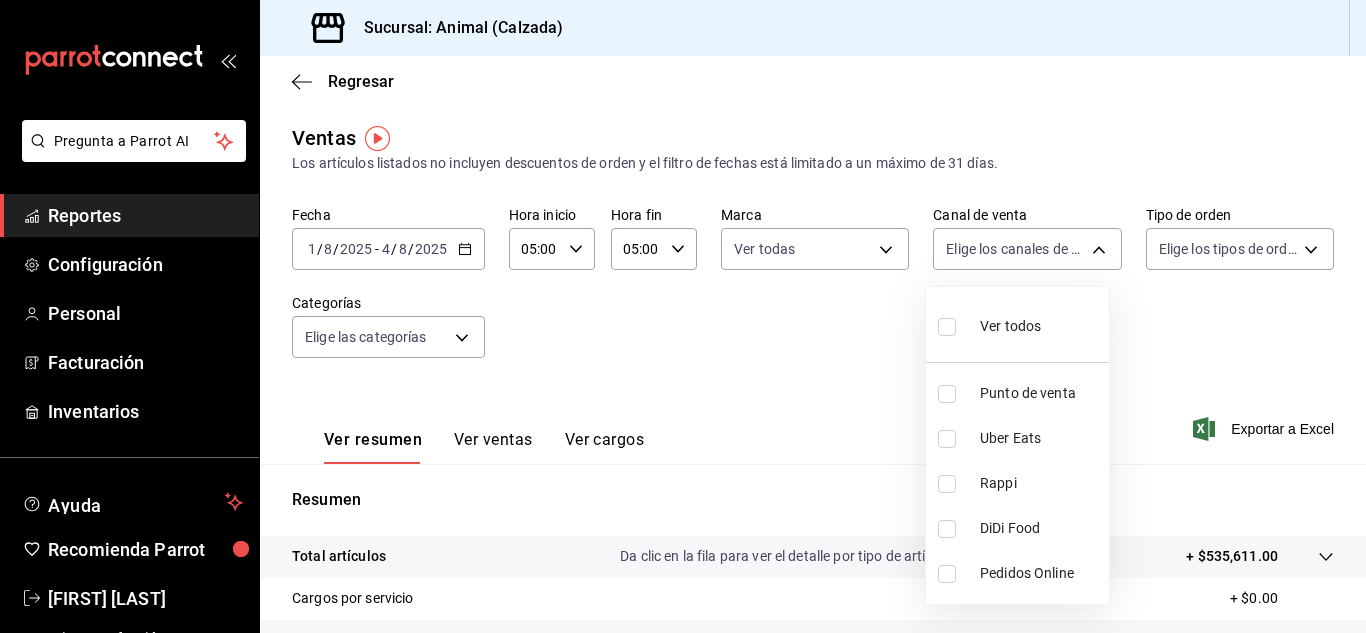 click on "Pregunta a Parrot AI Reportes   Configuración   Personal   Facturación   Inventarios   Ayuda Recomienda Parrot   [FIRST] [LAST]   Sugerir nueva función   Sucursal: Animal (Calzada) Regresar Ventas Los artículos listados no incluyen descuentos de orden y el filtro de fechas está limitado a un máximo de 31 días. Fecha [DATE] [DATE] / [DATE] / [DATE] - [DATE] [DATE] / [DATE] / [DATE] Hora inicio [TIME] Hora inicio Hora fin [TIME] Hora fin Marca Ver todas e26472f3-9262-489d-bcba-4c6b034529c7 Canal de venta Elige los canales de venta Tipo de orden Elige los tipos de orden Categorías Elige las categorías Ver resumen Ver ventas Ver cargos Exportar a Excel Resumen Total artículos Da clic en la fila para ver el detalle por tipo de artículo + $535,611.00 Cargos por servicio + $0.00 Venta bruta = $535,611.00 Descuentos totales - $4,559.90 Certificados de regalo - $15,217.00 Venta total = $515,834.10 Impuestos - $71,149.53 Venta neta = $444,684.57 Pregunta a Parrot AI Reportes   Configuración   Personal   Facturación" at bounding box center (683, 316) 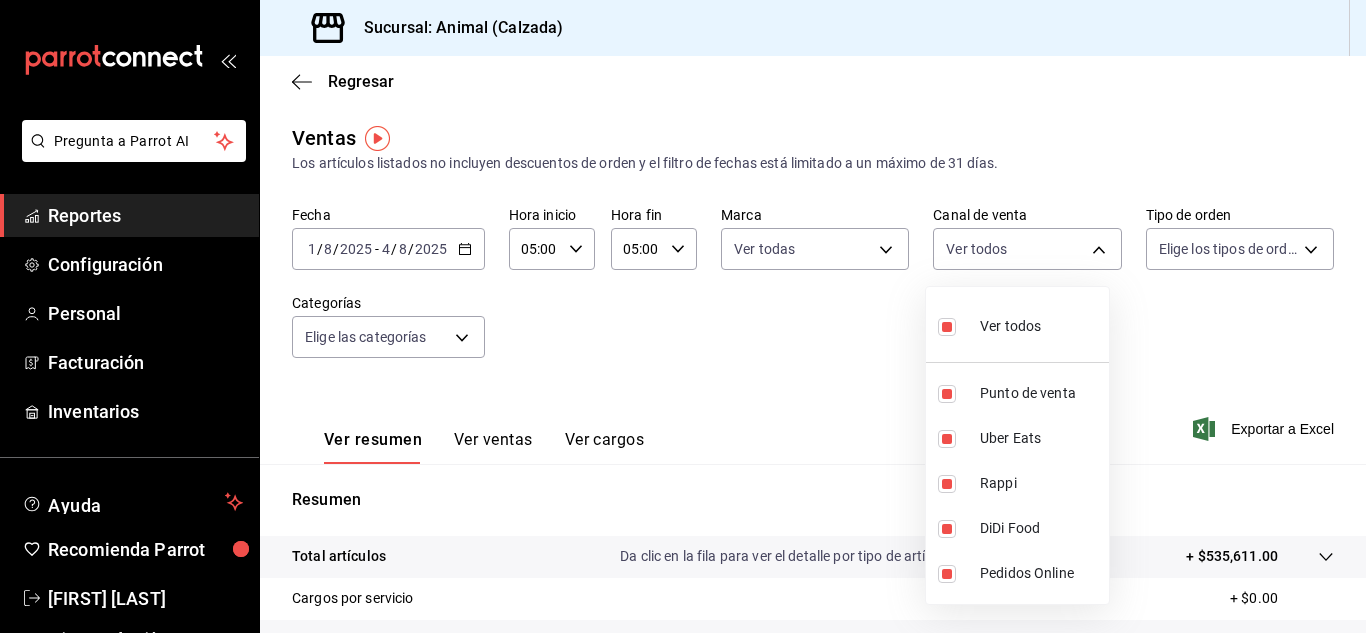 click at bounding box center (683, 316) 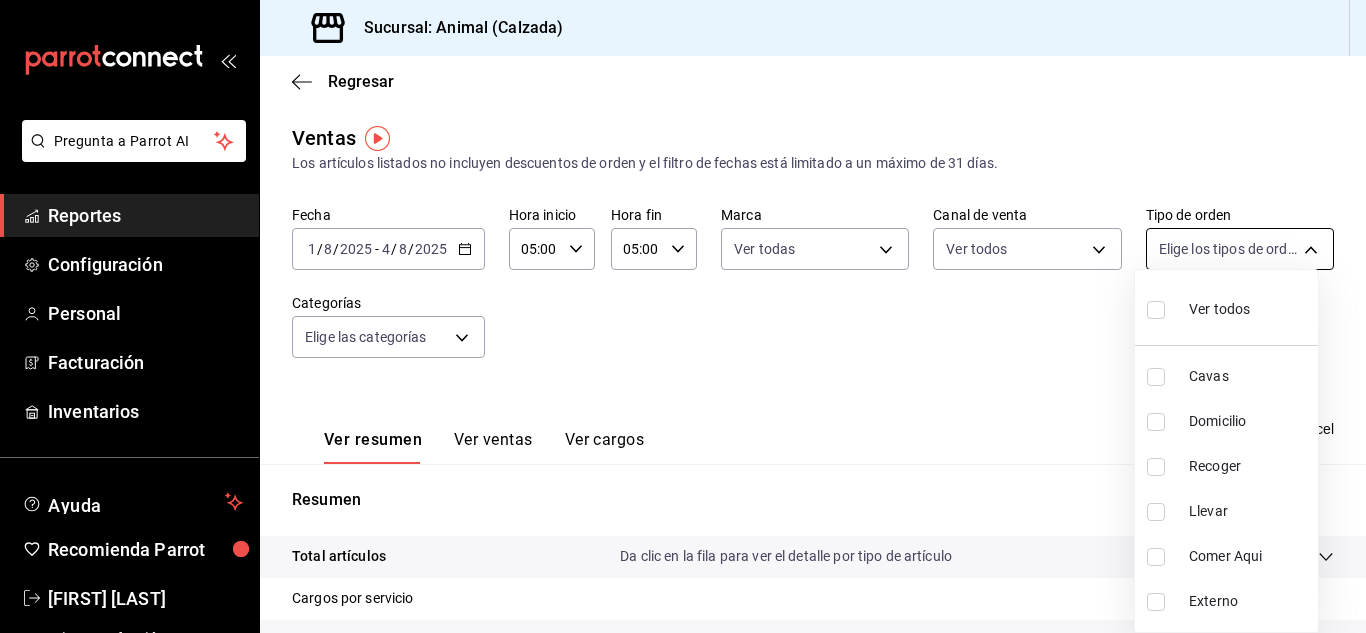 click on "Pregunta a Parrot AI Reportes   Configuración   Personal   Facturación   Inventarios   Ayuda Recomienda Parrot   [FIRST] [LAST]   Sugerir nueva función   Sucursal: Animal (Calzada) Regresar Ventas Los artículos listados no incluyen descuentos de orden y el filtro de fechas está limitado a un máximo de 31 días. Fecha [DATE] [DATE] / [DATE] / [DATE] - [DATE] [DATE] / [DATE] / [DATE] Hora inicio [TIME] Hora inicio Hora fin [TIME] Hora fin Marca Ver todas e26472f3-9262-489d-bcba-4c6b034529c7 Canal de venta Ver todos PARROT,UBER_EATS,RAPPI,DIDI_FOOD,ONLINE Tipo de orden Elige los tipos de orden Categorías Elige las categorías Ver resumen Ver ventas Ver cargos Exportar a Excel Resumen Total artículos Da clic en la fila para ver el detalle por tipo de artículo + $535,611.00 Cargos por servicio + $0.00 Venta bruta = $535,611.00 Descuentos totales - $4,559.90 Certificados de regalo - $15,217.00 Venta total = $515,834.10 Impuestos - $71,149.53 Venta neta = $444,684.57 Pregunta a Parrot AI Reportes   Configuración   Personal" at bounding box center [683, 316] 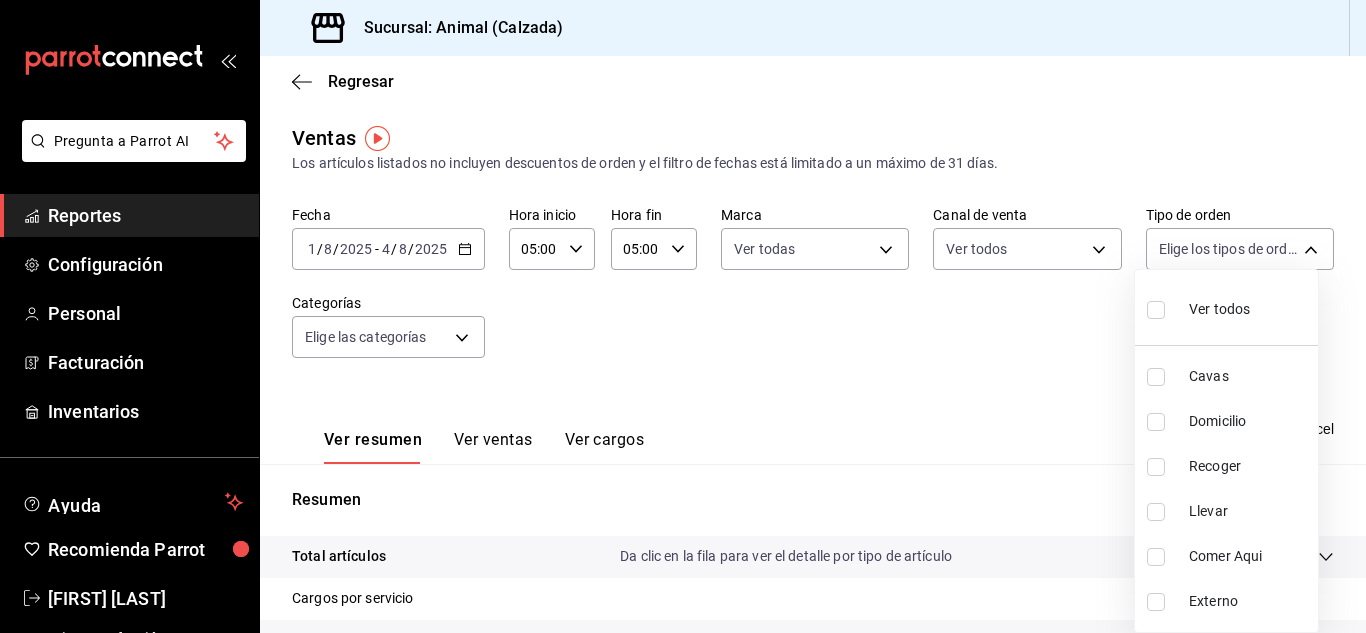 click on "Ver todos" at bounding box center (1219, 309) 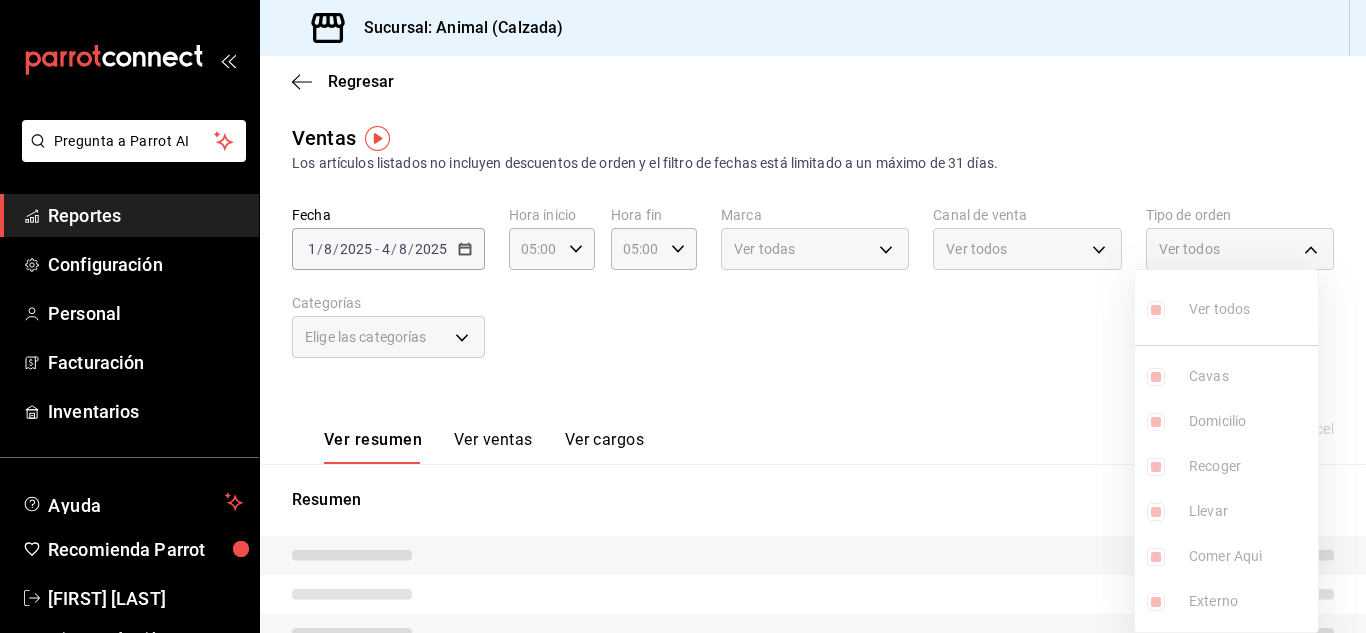 click at bounding box center [683, 316] 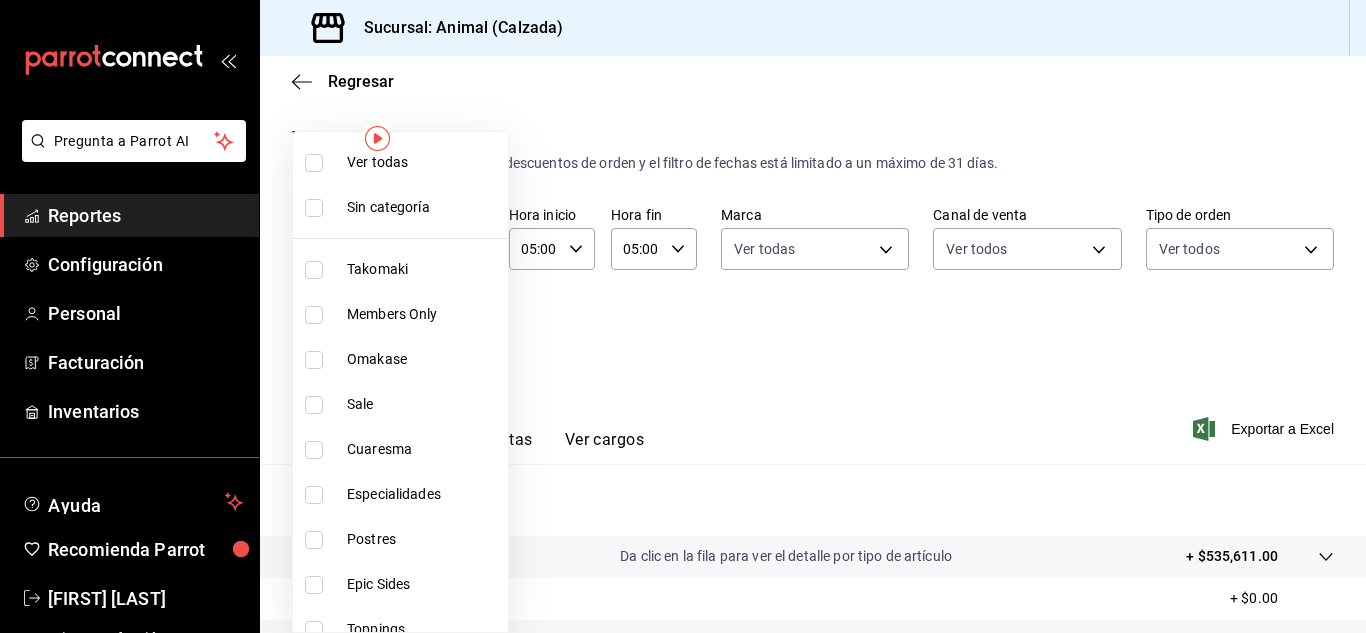 click on "Pregunta a Parrot AI Reportes   Configuración   Personal   Facturación   Inventarios   Ayuda Recomienda Parrot   [FIRST] [LAST]   Sugerir nueva función   Sucursal: Animal (Calzada) Regresar Ventas Los artículos listados no incluyen descuentos de orden y el filtro de fechas está limitado a un máximo de 31 días. Fecha [DATE] [DATE] / [DATE] / [DATE] - [DATE] [DATE] / [DATE] / [DATE] Hora inicio [TIME] Hora inicio Hora fin [TIME] Hora fin Marca Ver todas e26472f3-9262-489d-bcba-4c6b034529c7 Canal de venta Ver todos PARROT,UBER_EATS,RAPPI,DIDI_FOOD,ONLINE Tipo de orden Ver todos 588630d3-b511-4bba-a729-32472510037f,54b7ae00-ca47-4ec1-b7ff-55842c0a2b62,92293fd7-2d7b-430b-85d7-0dfe47b44eba,6237157c-a0f8-48ff-b796-8e4576b5f3c5,200a31bf-f5a3-4f69-a302-e0fd34b5ac63,EXTERNAL Categorías Elige las categorías Ver resumen Ver ventas Ver cargos Exportar a Excel Resumen Total artículos Da clic en la fila para ver el detalle por tipo de artículo + $535,611.00 Cargos por servicio + $0.00 Venta bruta = $535,611.00 Descuentos totales" at bounding box center [683, 316] 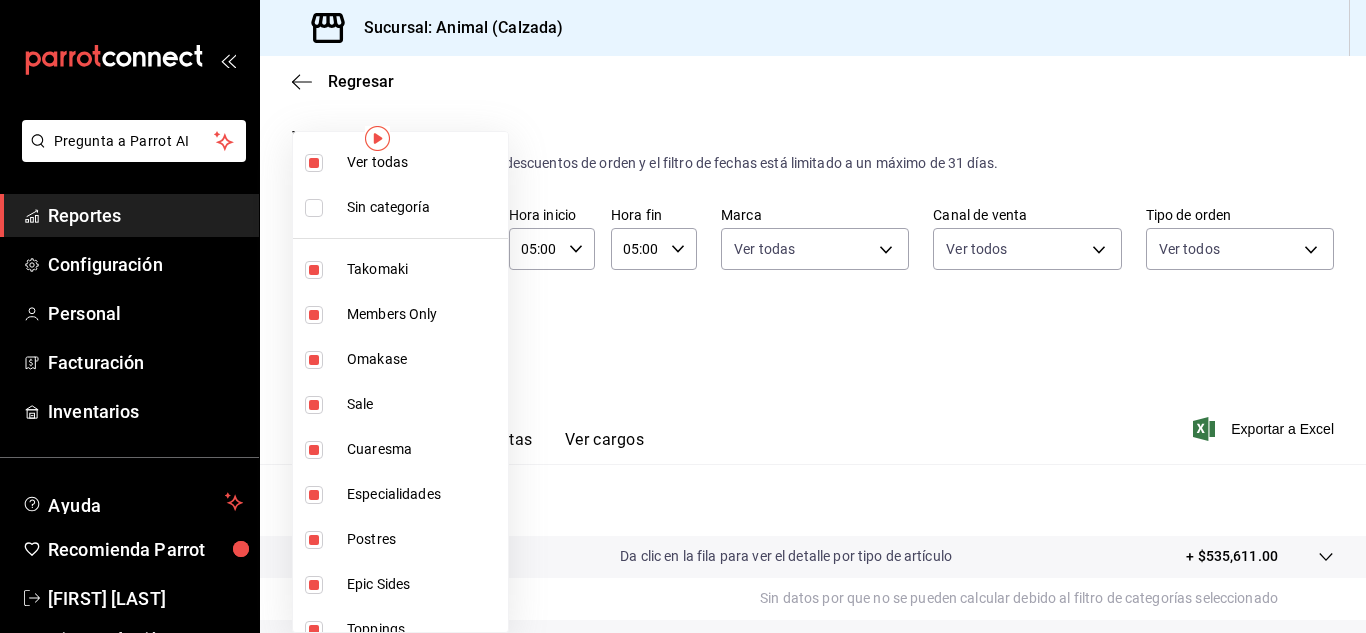 click at bounding box center [683, 316] 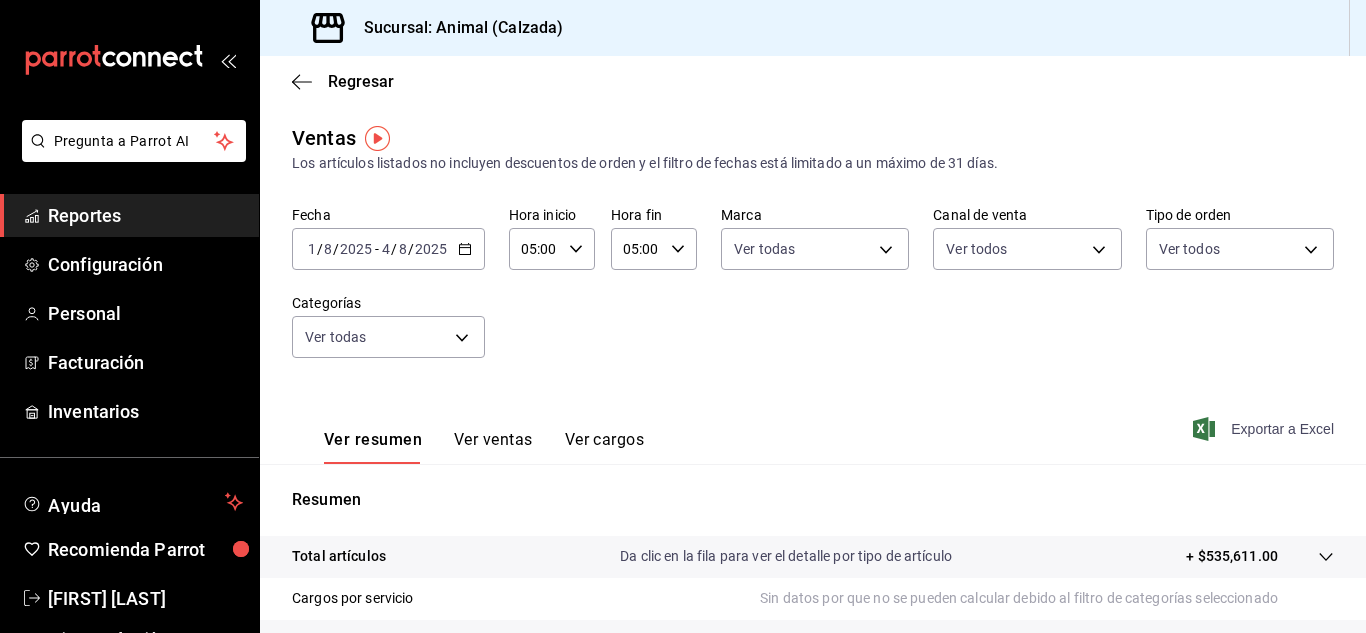 click on "Exportar a Excel" at bounding box center (1265, 429) 